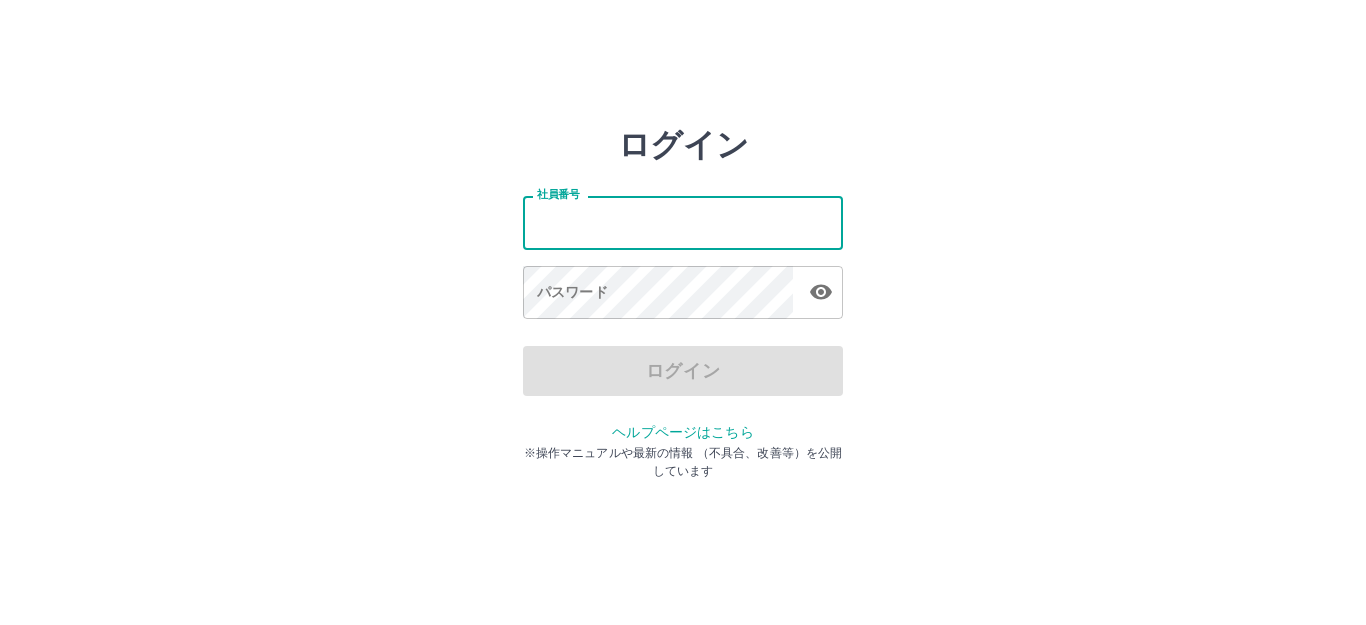 scroll, scrollTop: 0, scrollLeft: 0, axis: both 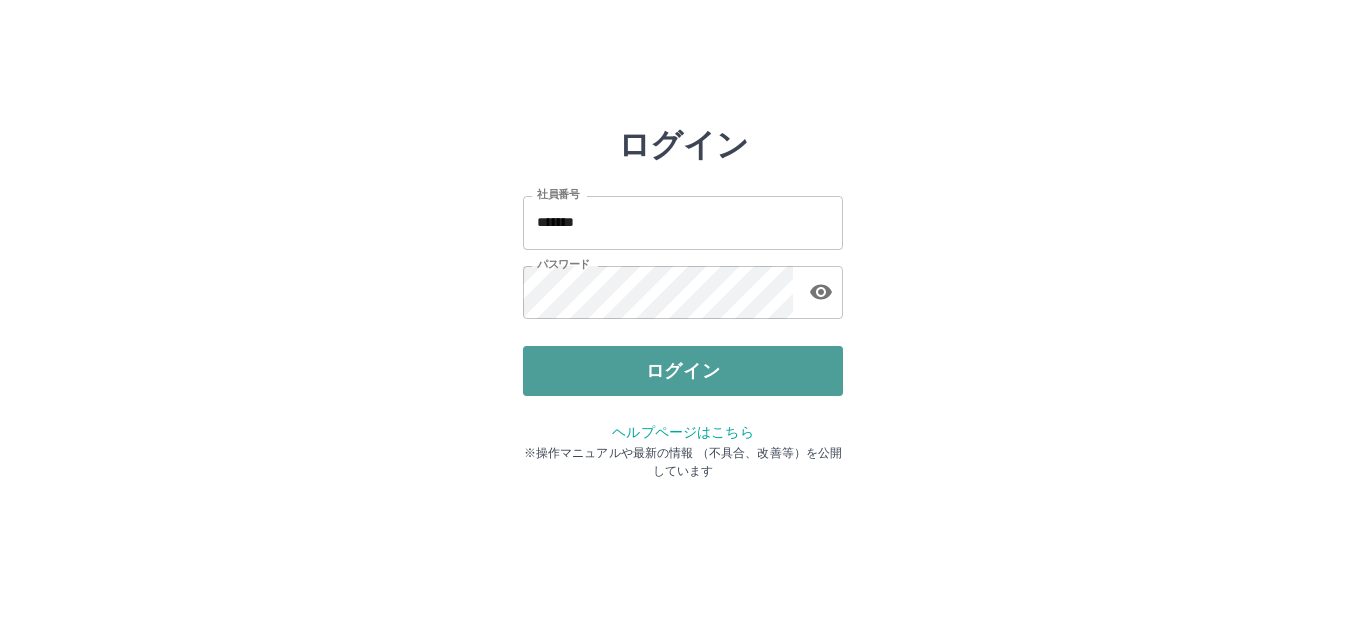 click on "ログイン" at bounding box center (683, 371) 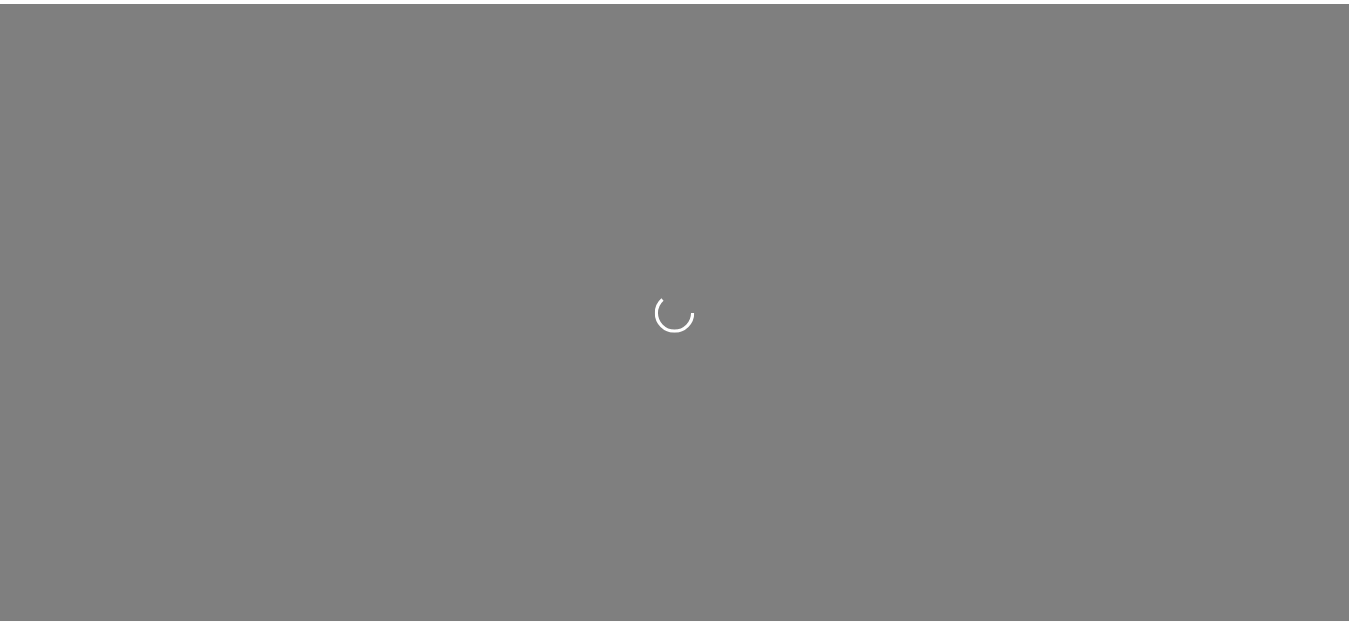 scroll, scrollTop: 0, scrollLeft: 0, axis: both 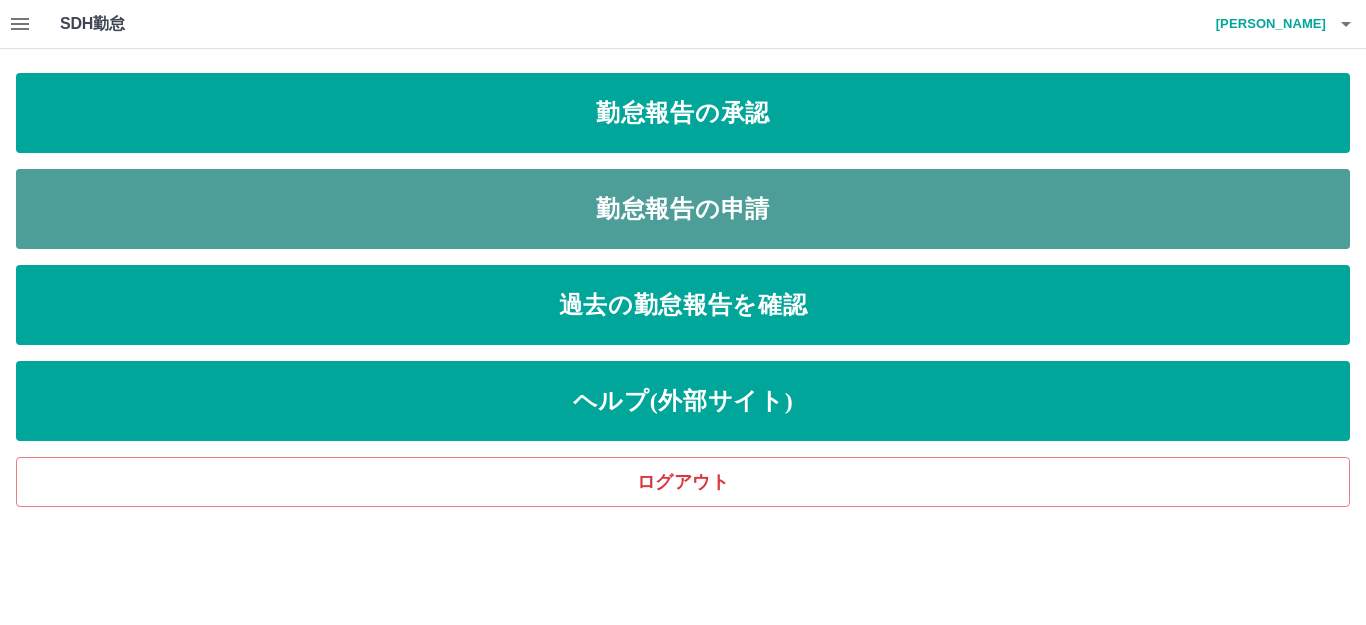 click on "勤怠報告の申請" at bounding box center [683, 209] 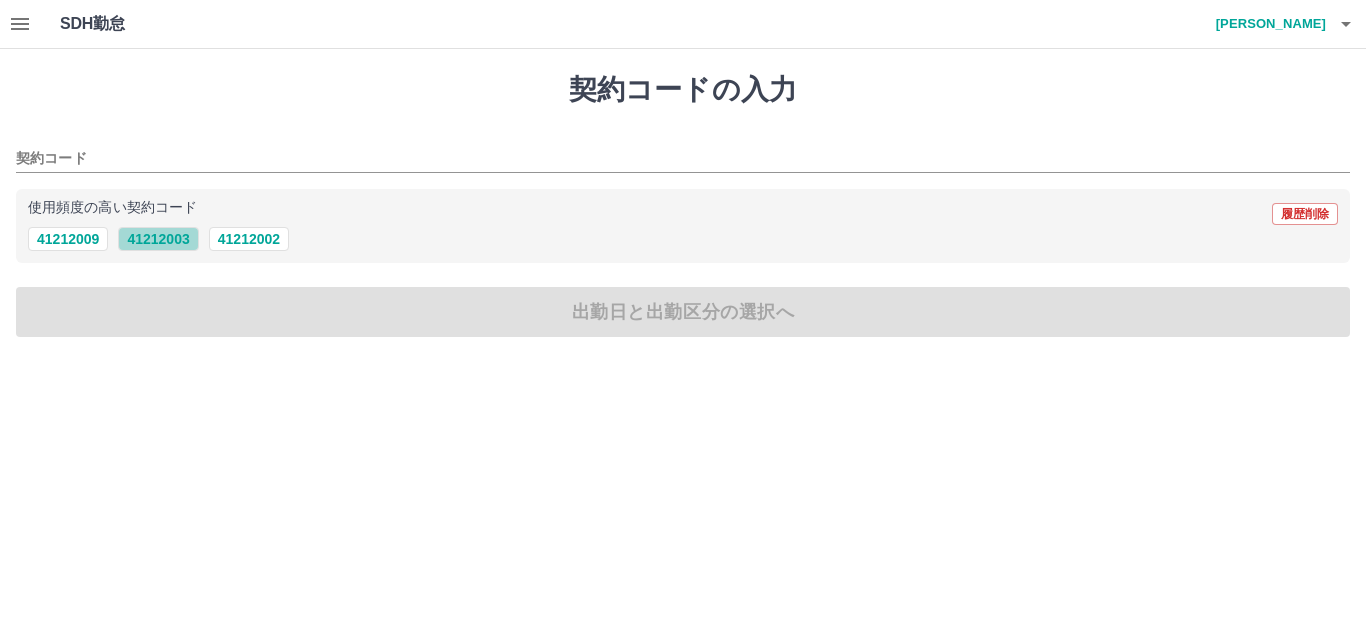 click on "41212003" at bounding box center [158, 239] 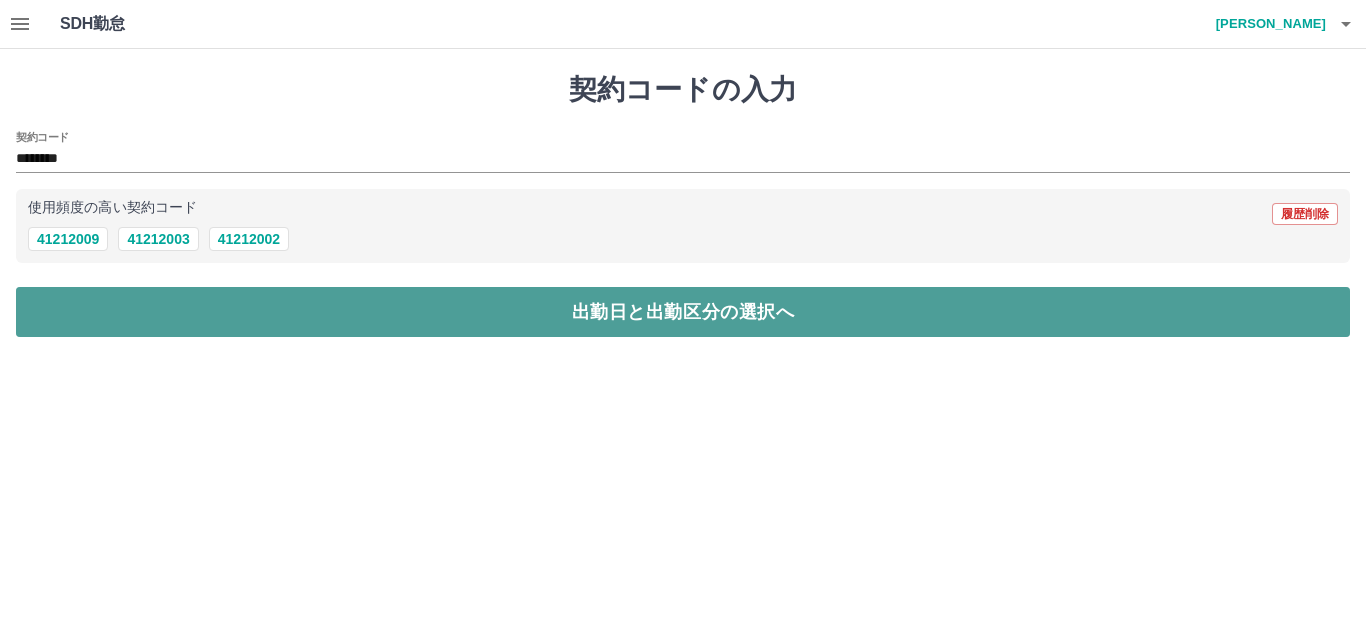 click on "出勤日と出勤区分の選択へ" at bounding box center [683, 312] 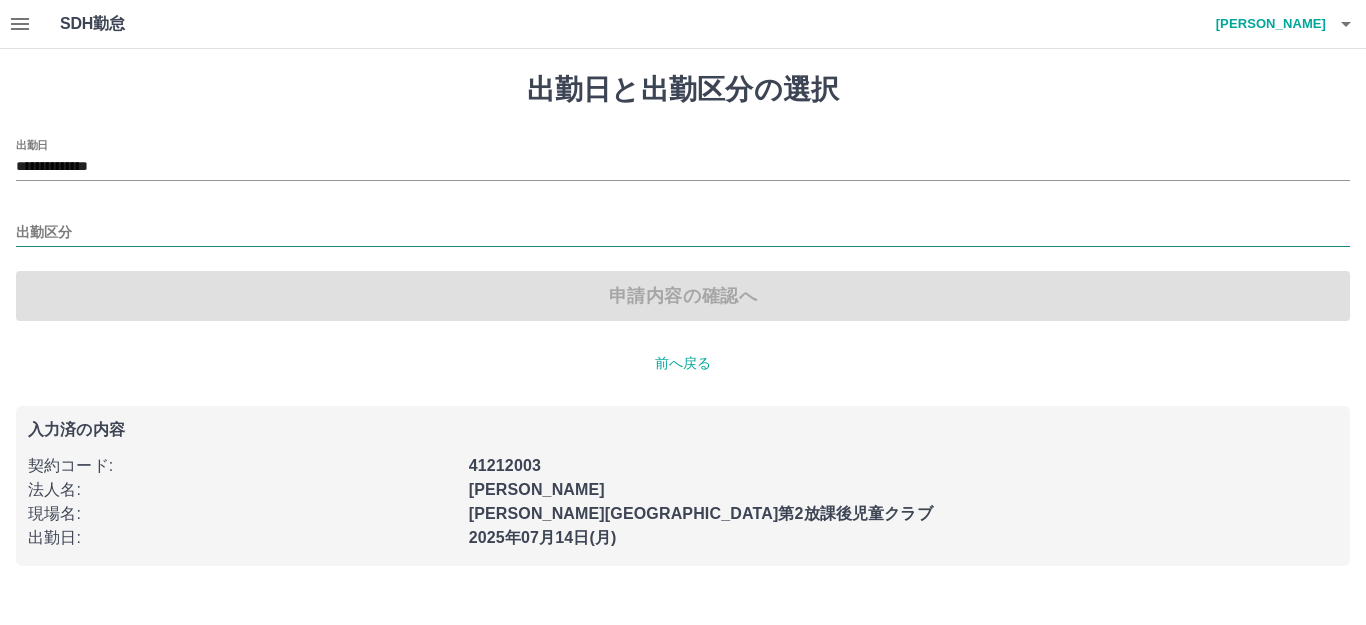 click on "出勤区分" at bounding box center [683, 233] 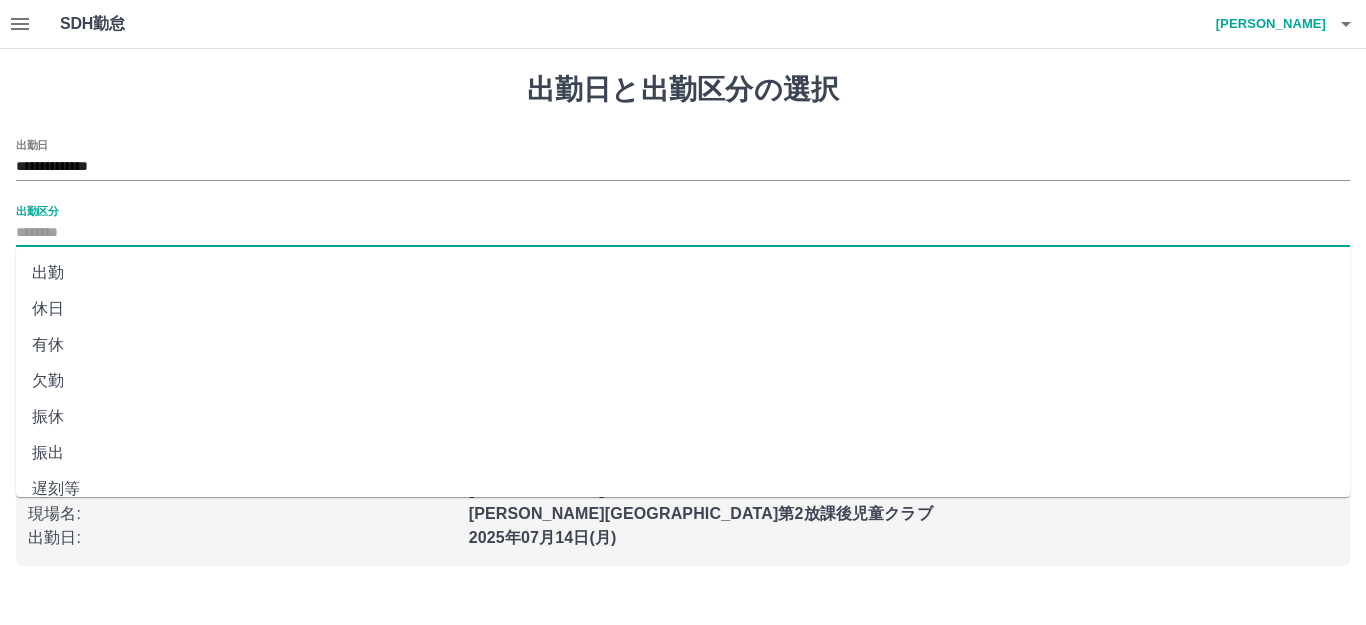 click on "出勤" at bounding box center (683, 273) 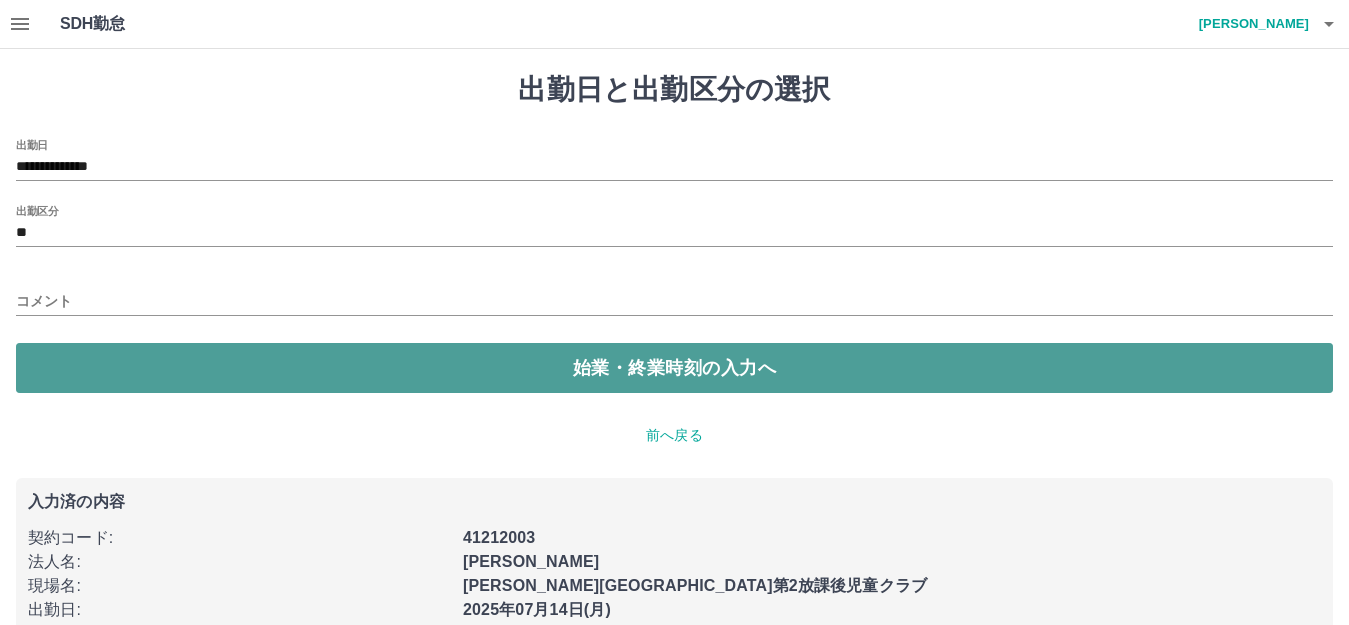 click on "始業・終業時刻の入力へ" at bounding box center [674, 368] 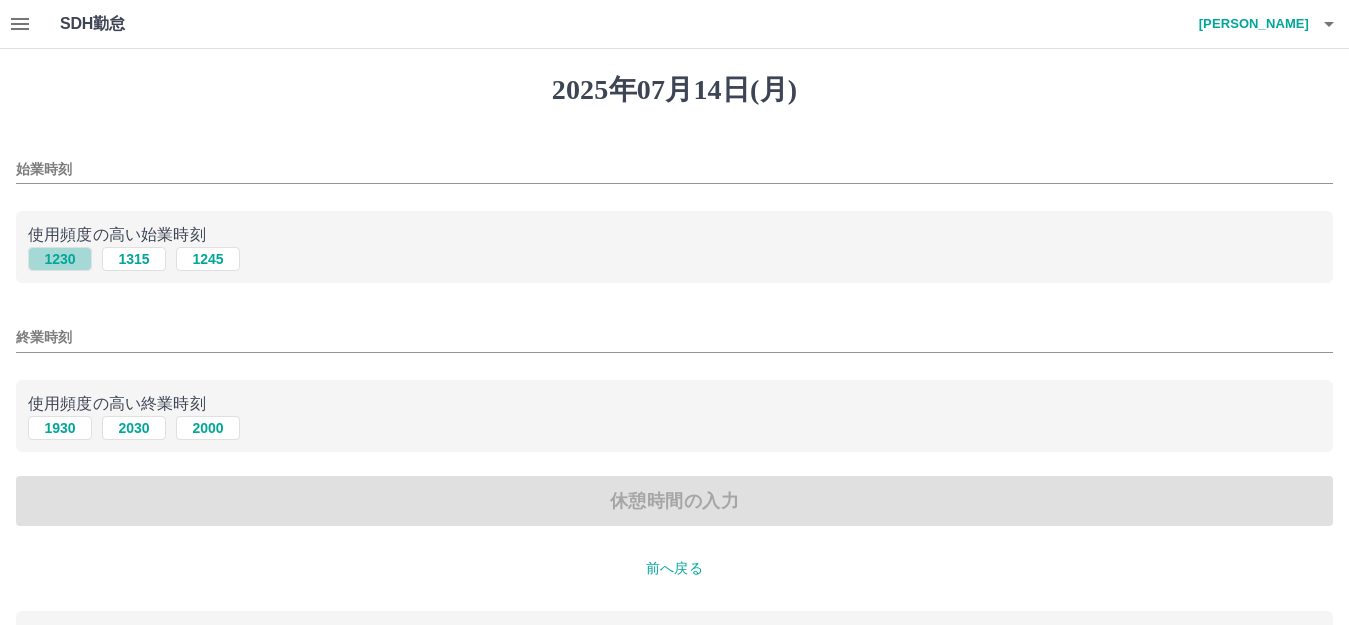 click on "1230" at bounding box center [60, 259] 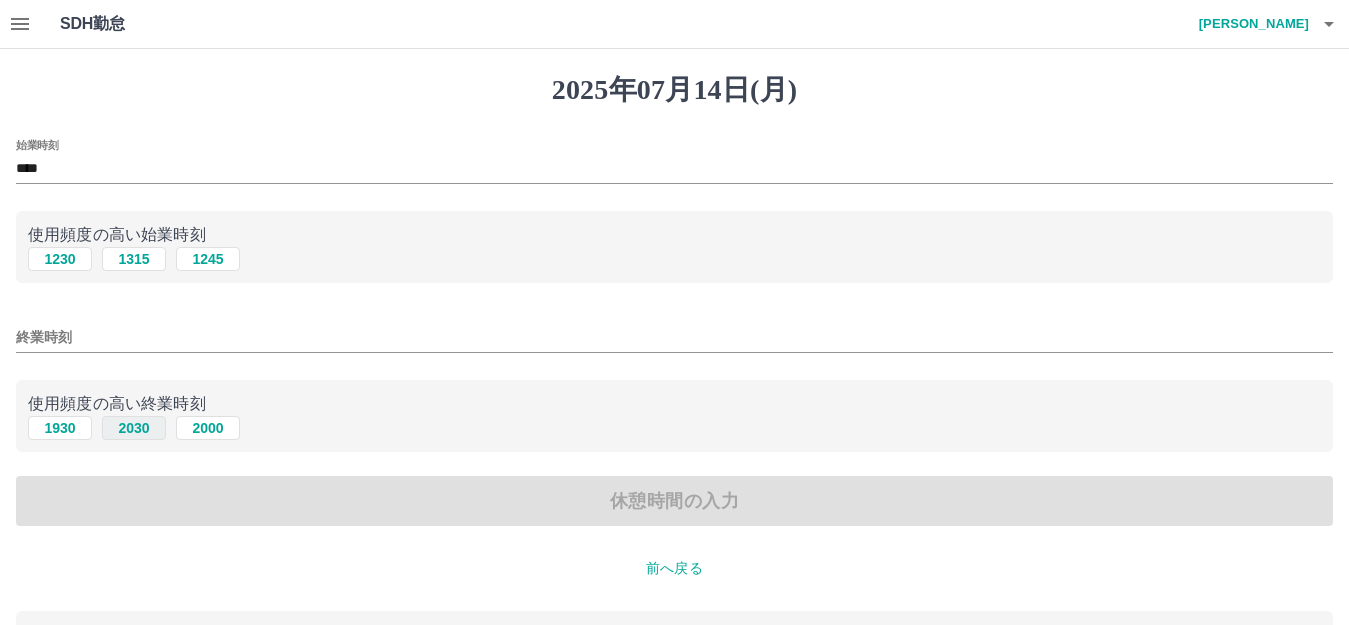 click on "2030" at bounding box center [134, 428] 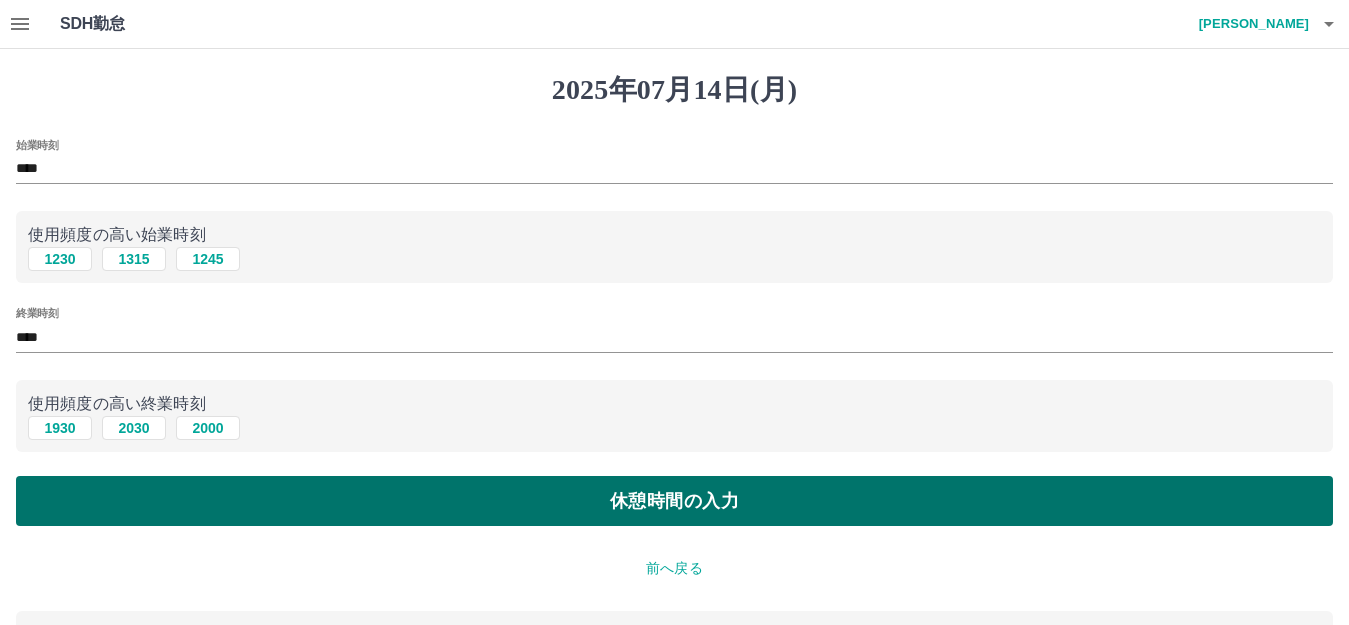 click on "休憩時間の入力" at bounding box center (674, 501) 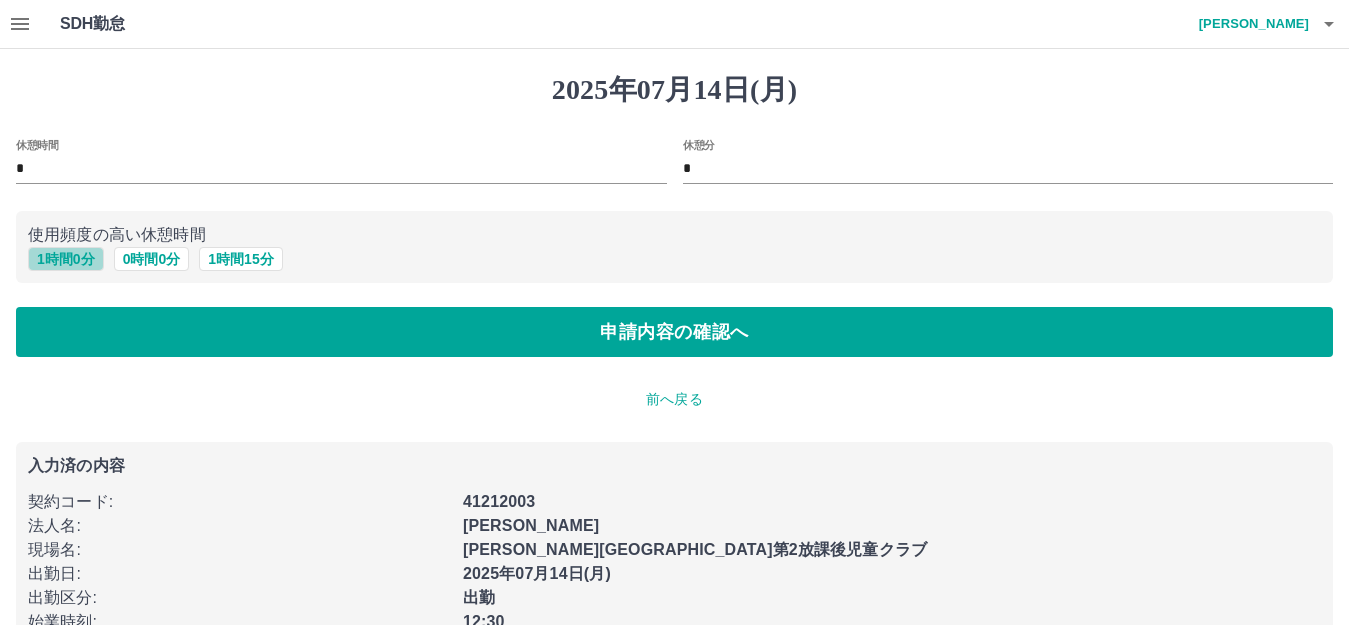 click on "1 時間 0 分" at bounding box center (66, 259) 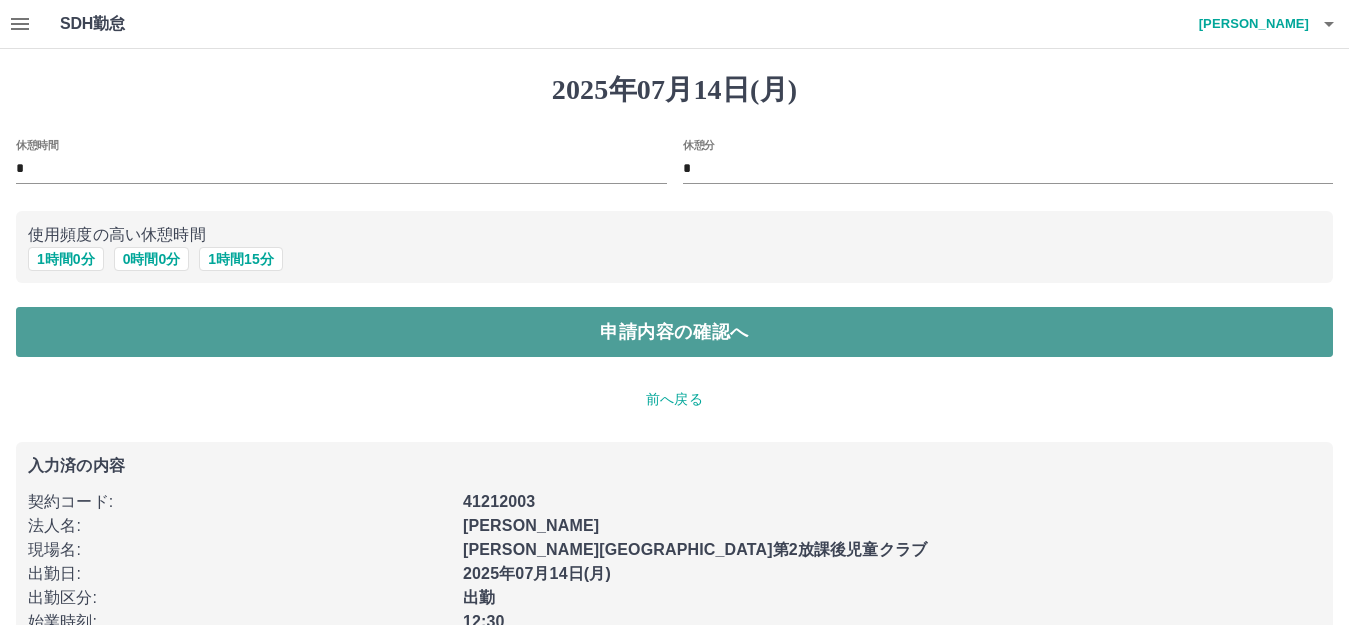 click on "申請内容の確認へ" at bounding box center [674, 332] 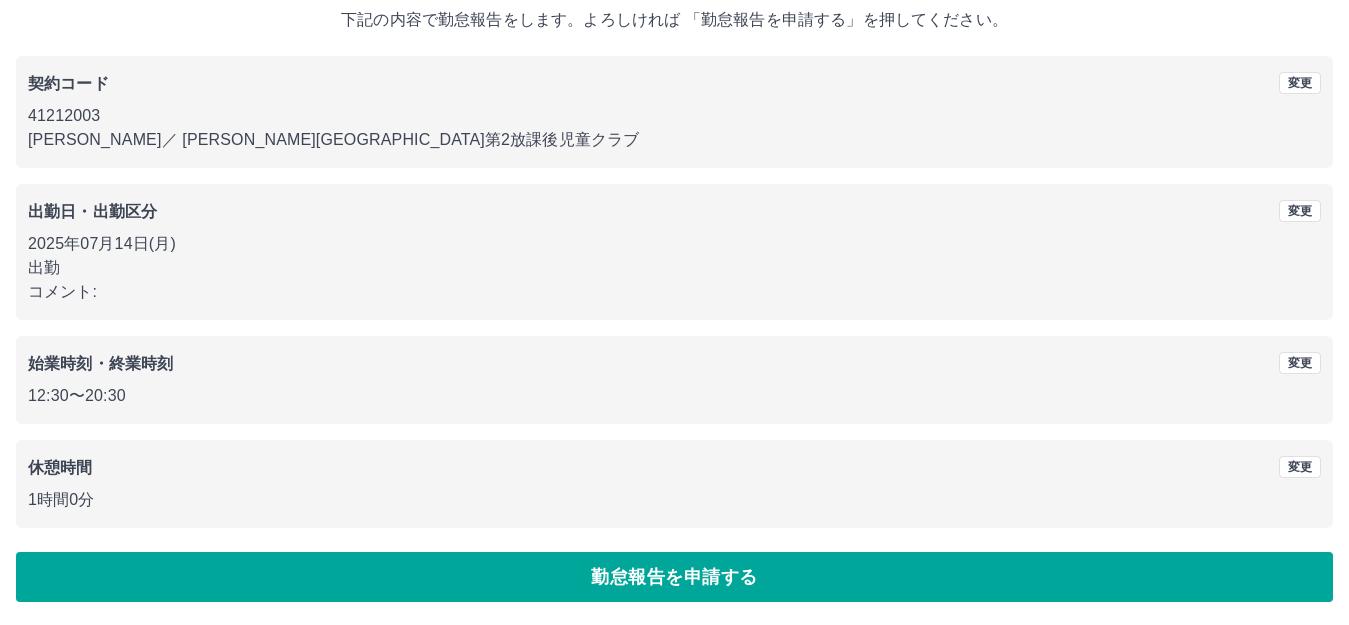 scroll, scrollTop: 124, scrollLeft: 0, axis: vertical 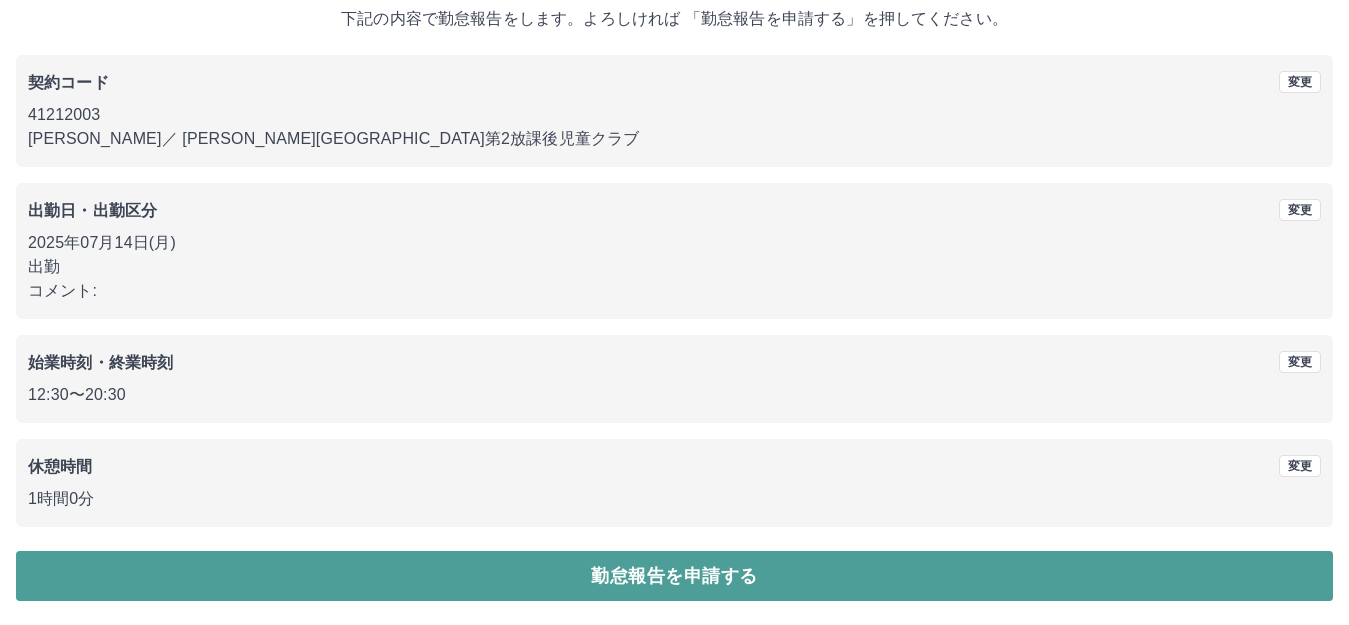 click on "勤怠報告を申請する" at bounding box center (674, 576) 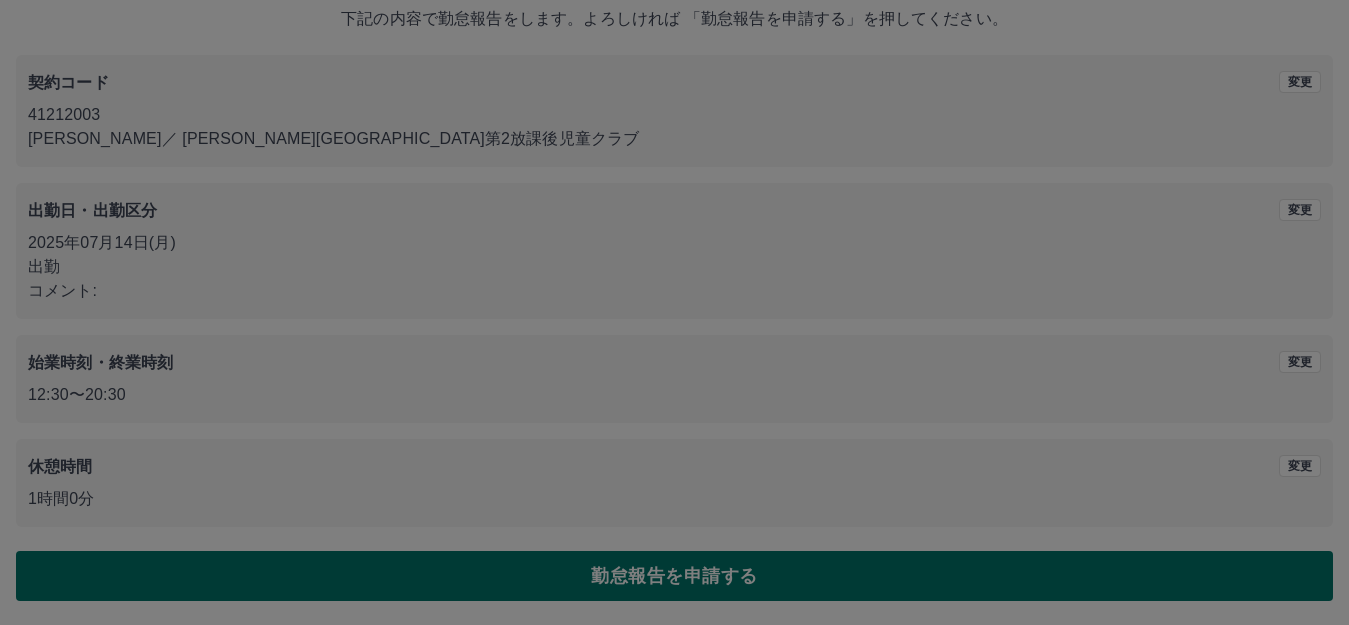 scroll, scrollTop: 0, scrollLeft: 0, axis: both 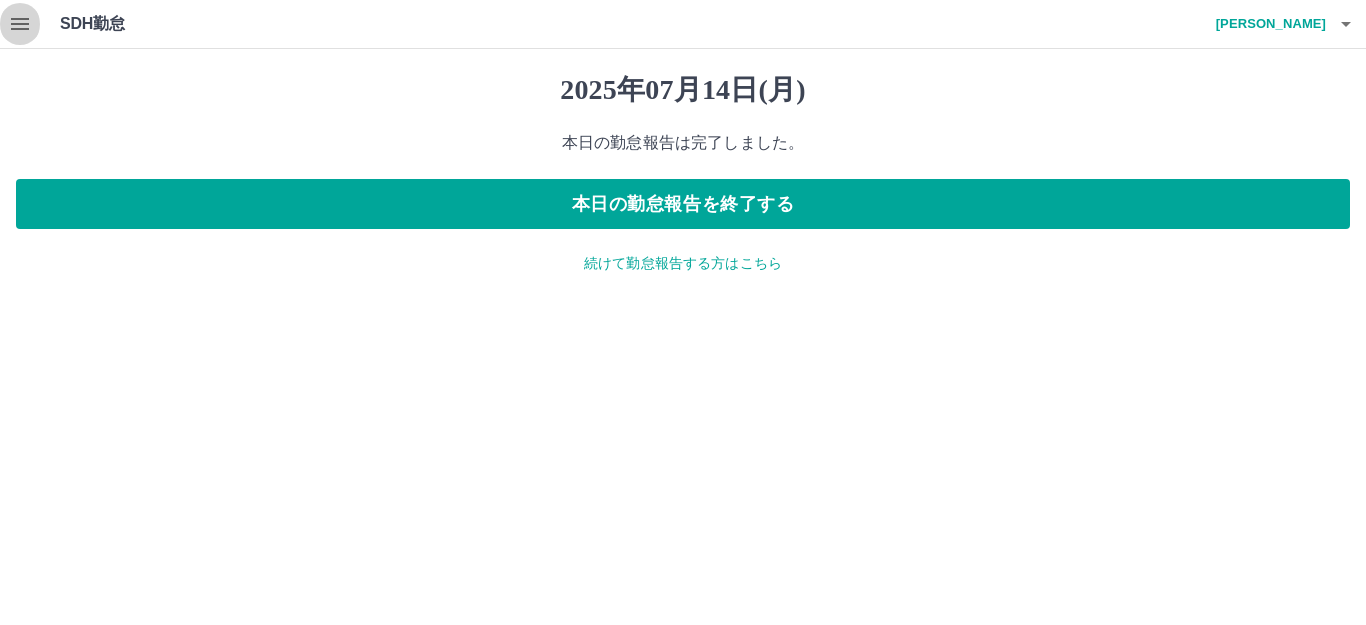 click at bounding box center [20, 24] 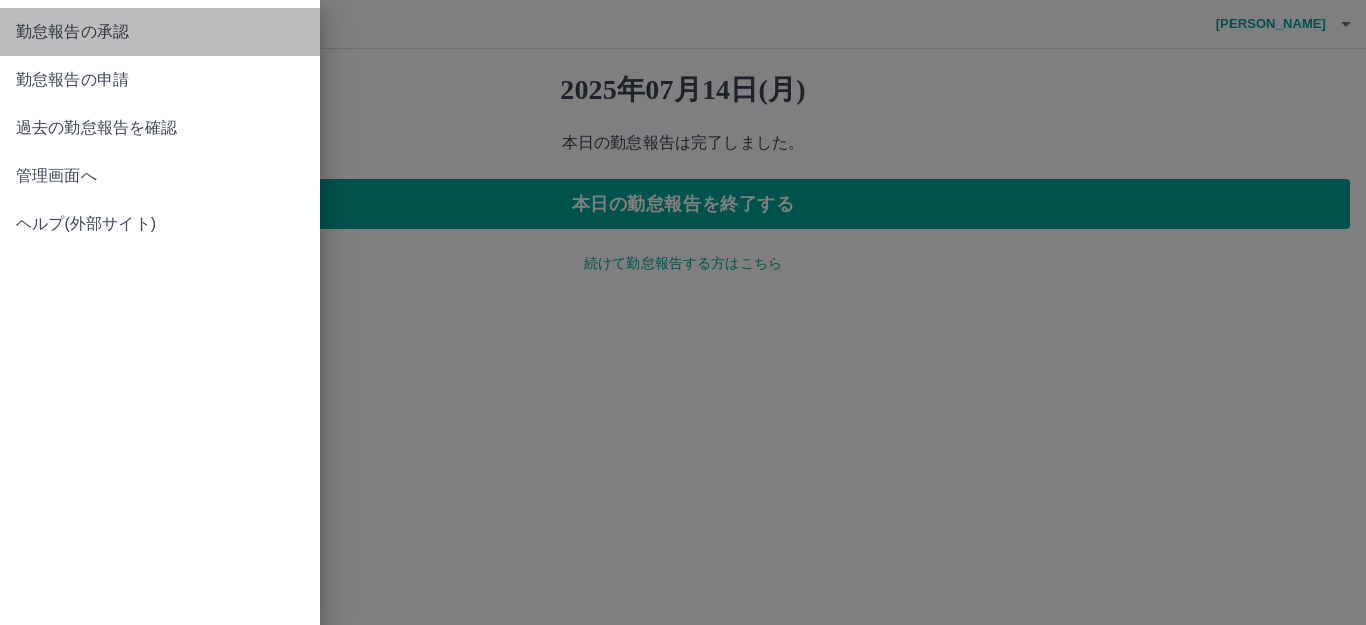 click on "勤怠報告の承認" at bounding box center (160, 32) 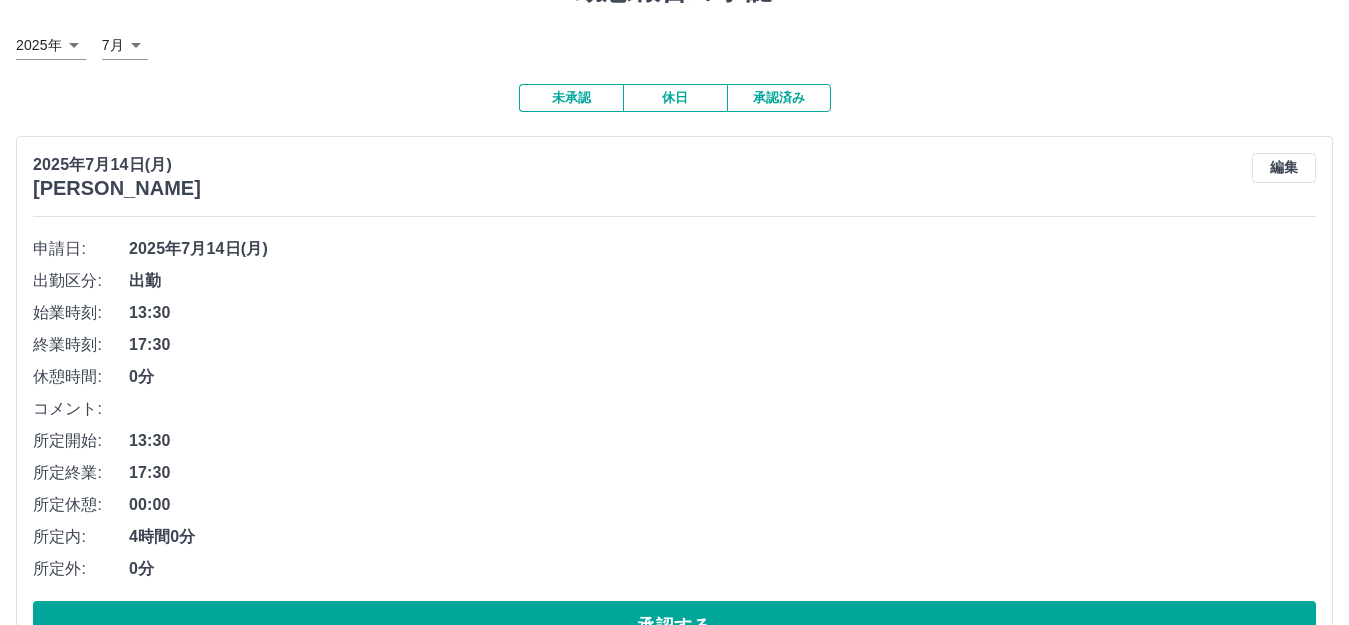 scroll, scrollTop: 200, scrollLeft: 0, axis: vertical 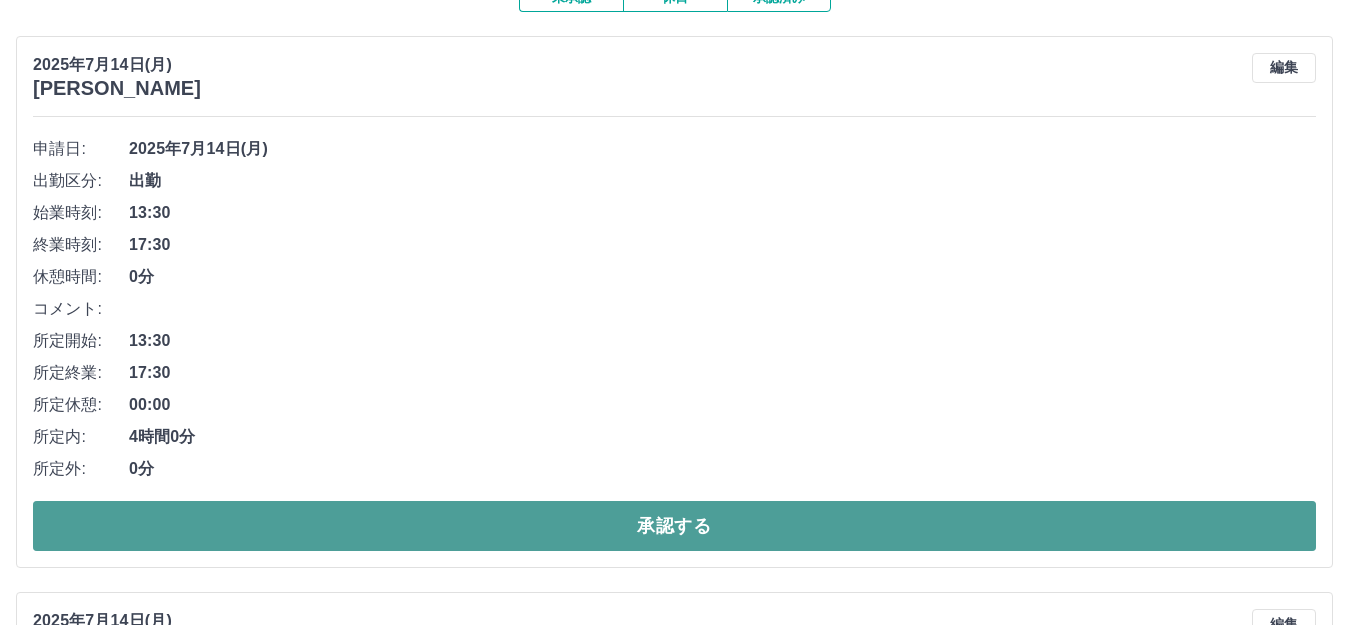 click on "承認する" at bounding box center (674, 526) 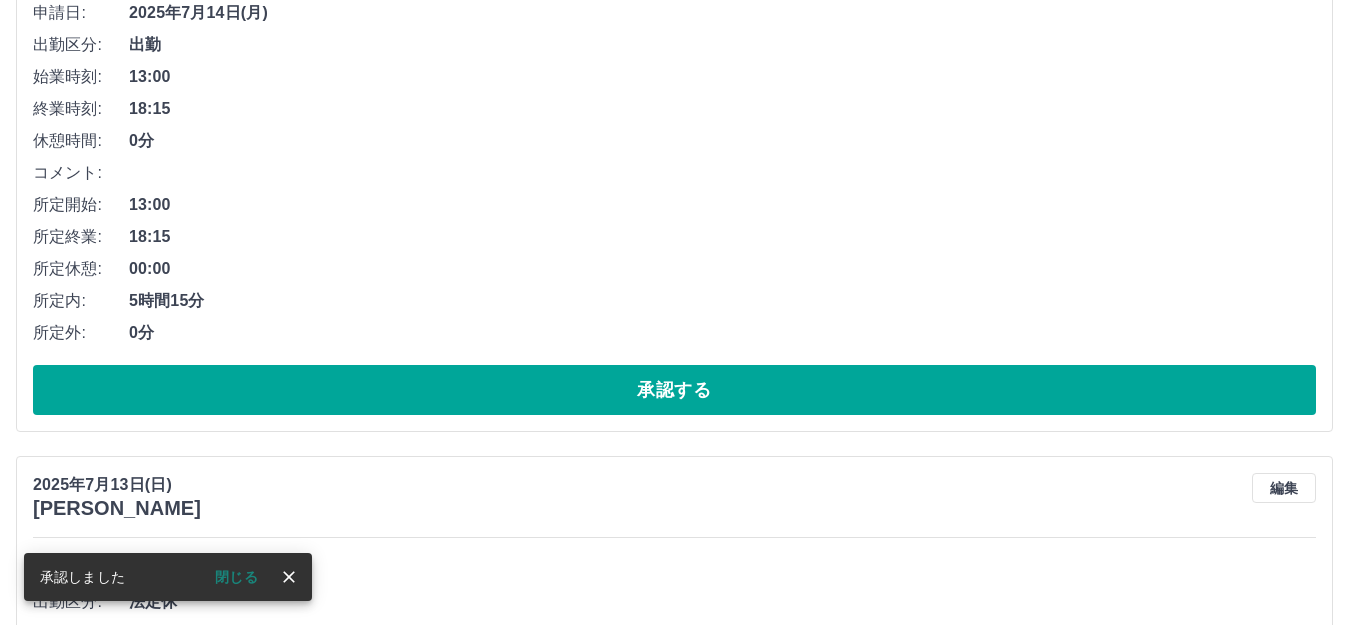 scroll, scrollTop: 900, scrollLeft: 0, axis: vertical 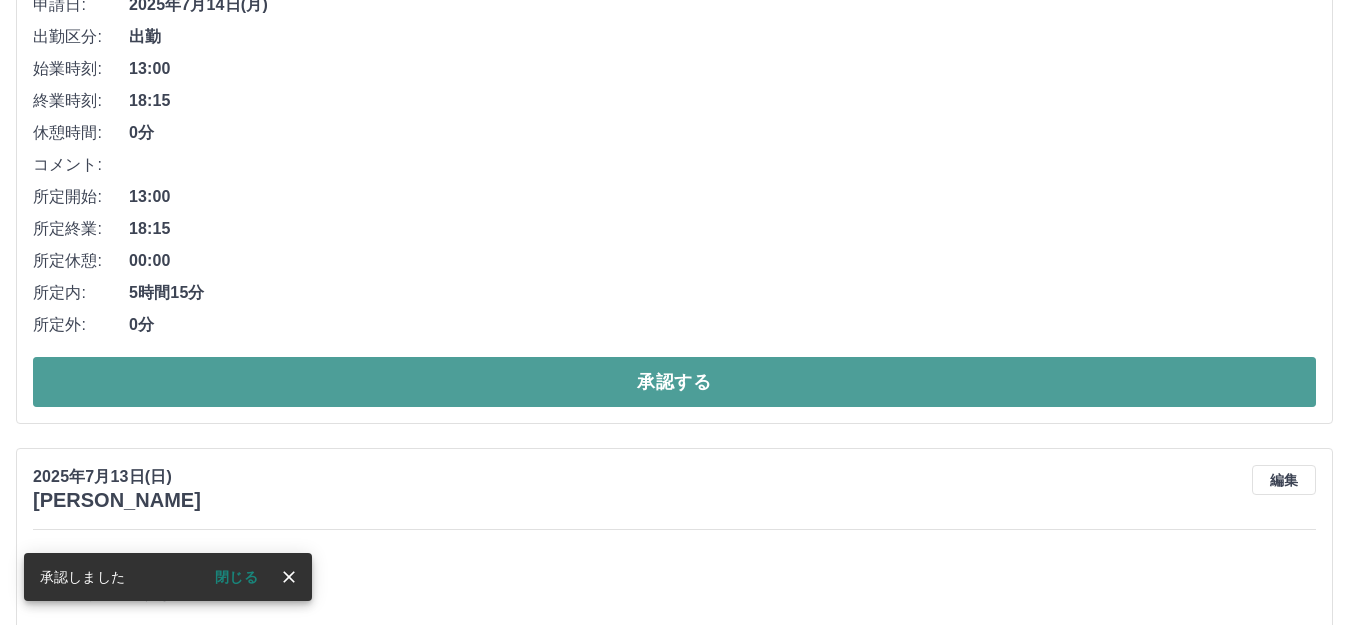 click on "承認する" at bounding box center (674, 382) 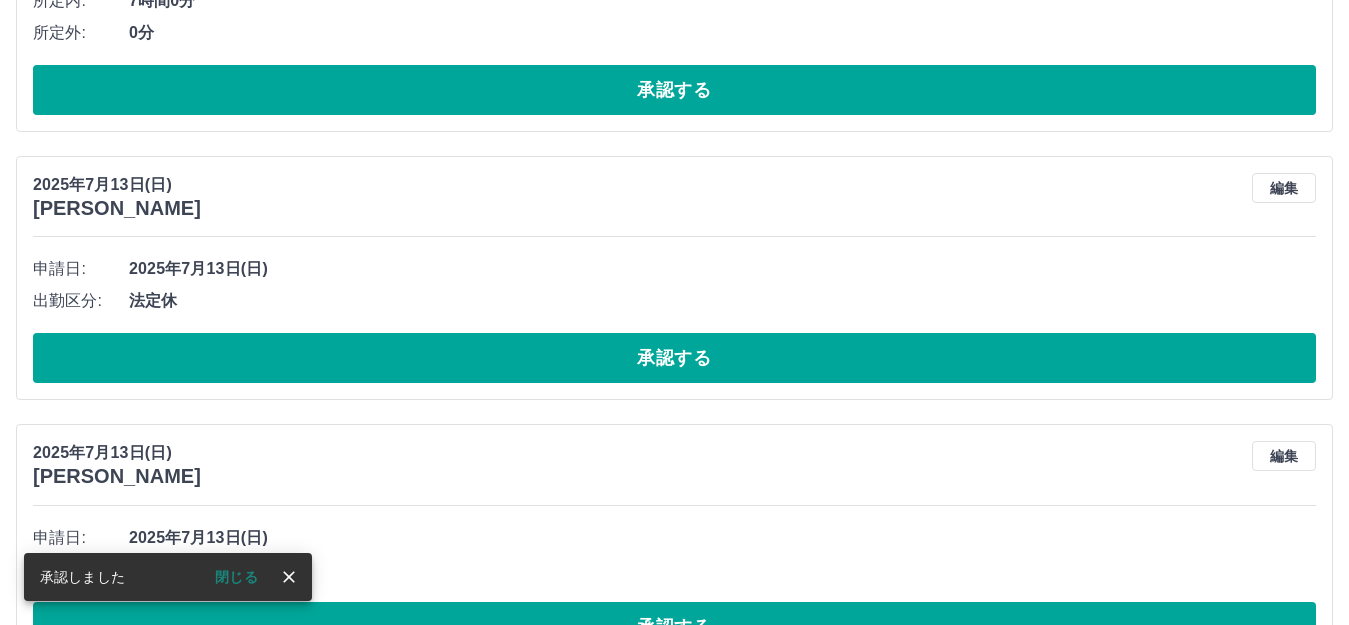 scroll, scrollTop: 644, scrollLeft: 0, axis: vertical 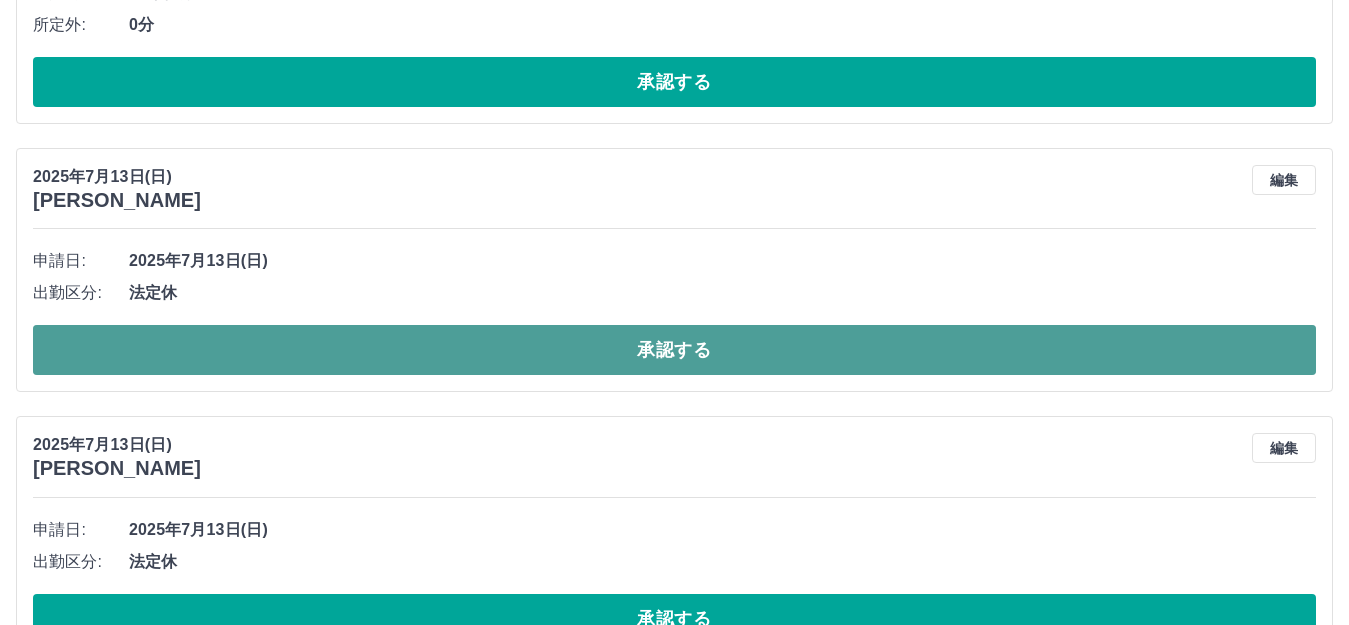 click on "承認する" at bounding box center (674, 350) 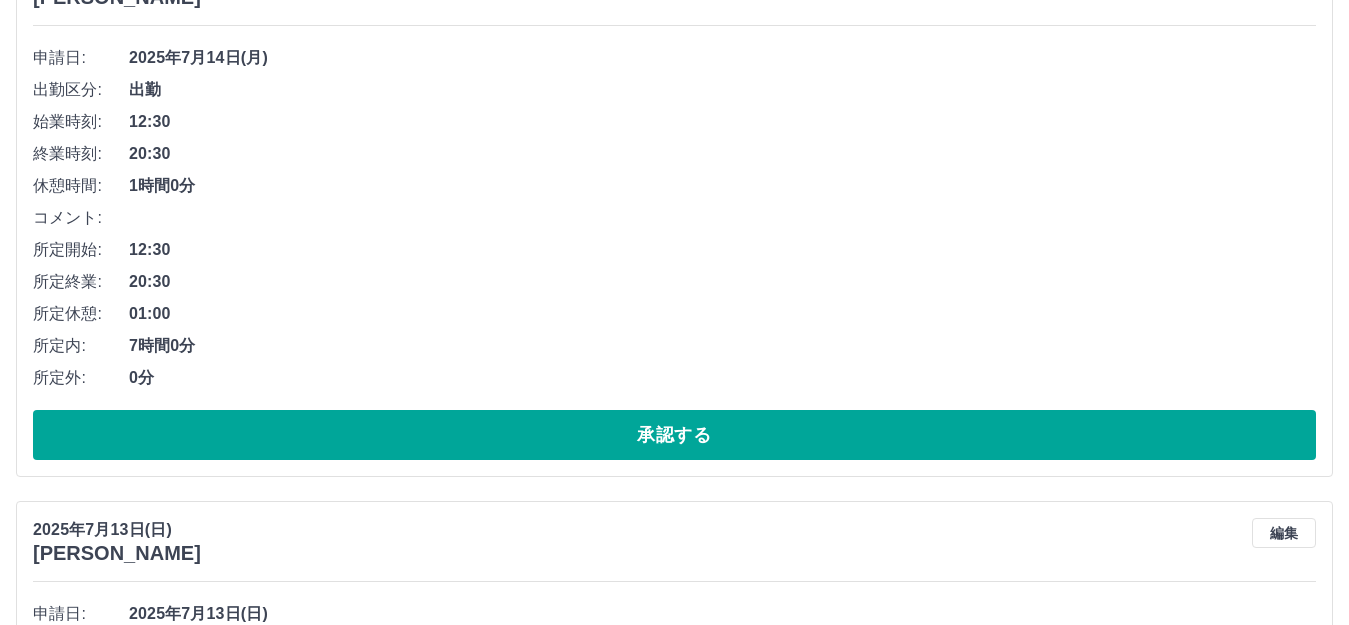scroll, scrollTop: 0, scrollLeft: 0, axis: both 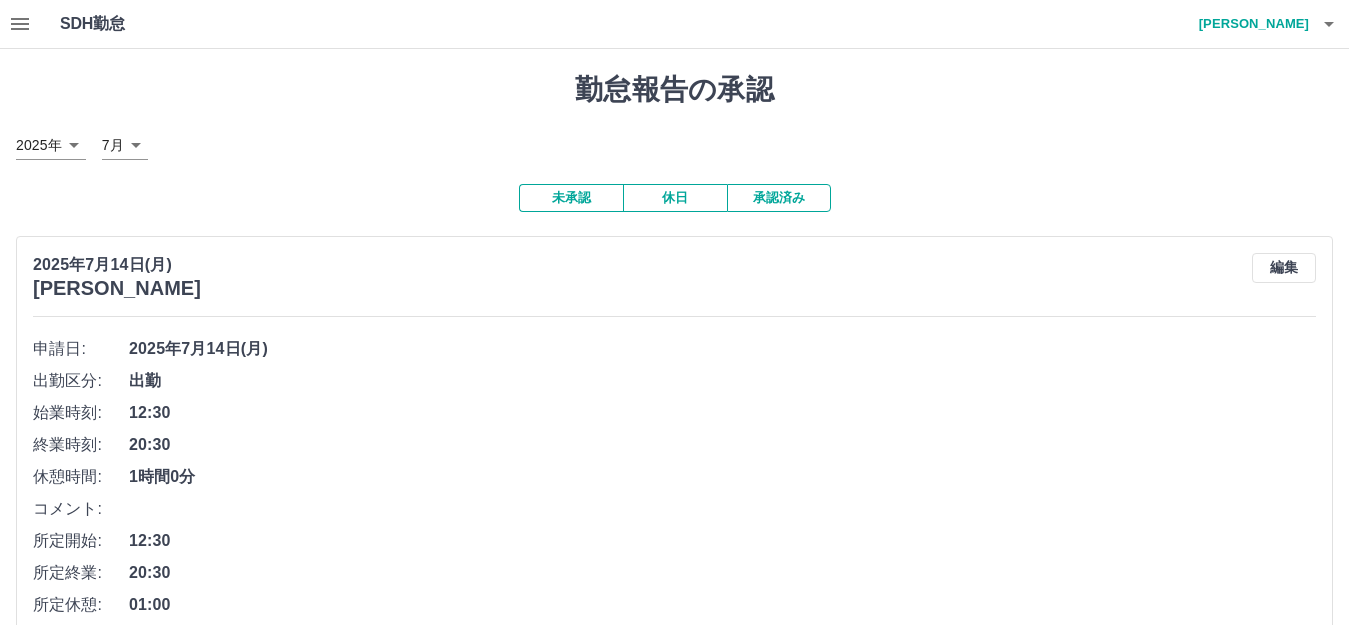 click on "承認済み" at bounding box center (779, 198) 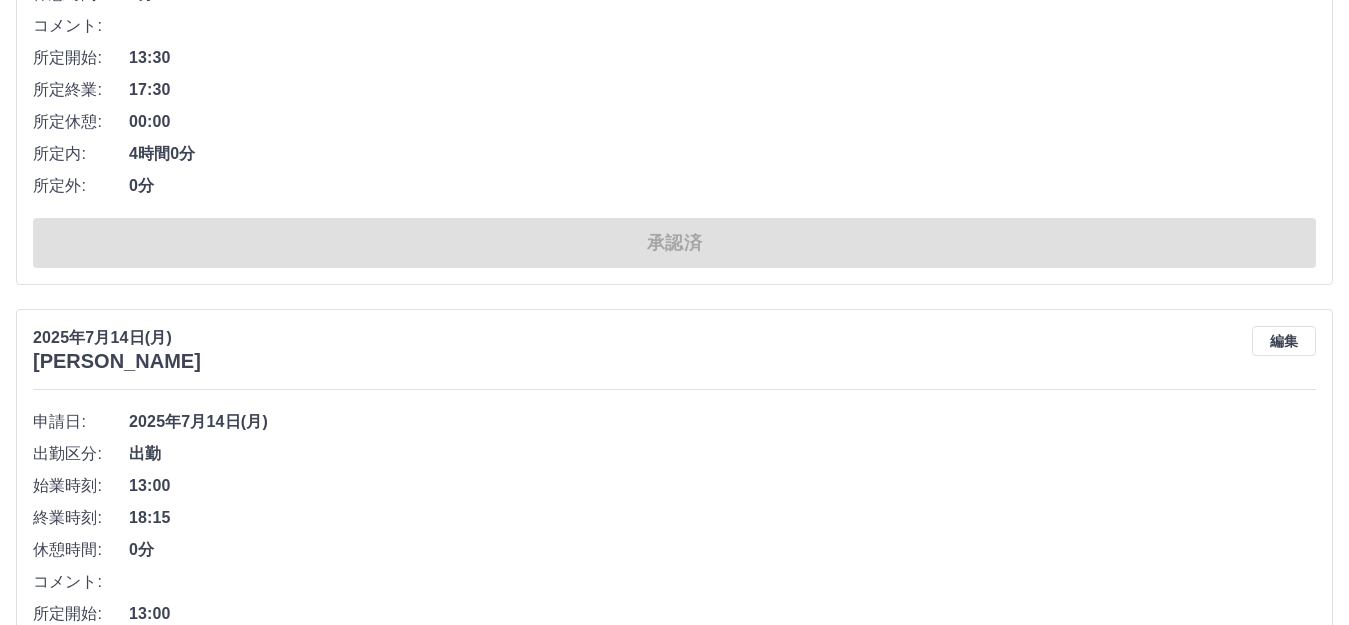 scroll, scrollTop: 500, scrollLeft: 0, axis: vertical 